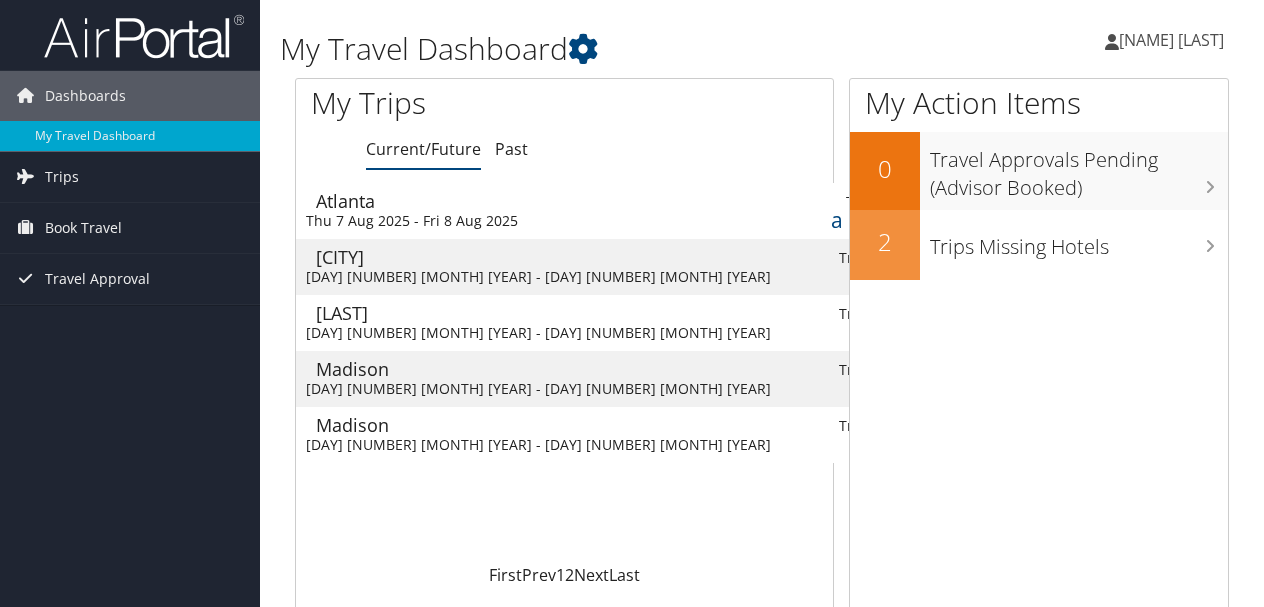 scroll, scrollTop: 0, scrollLeft: 0, axis: both 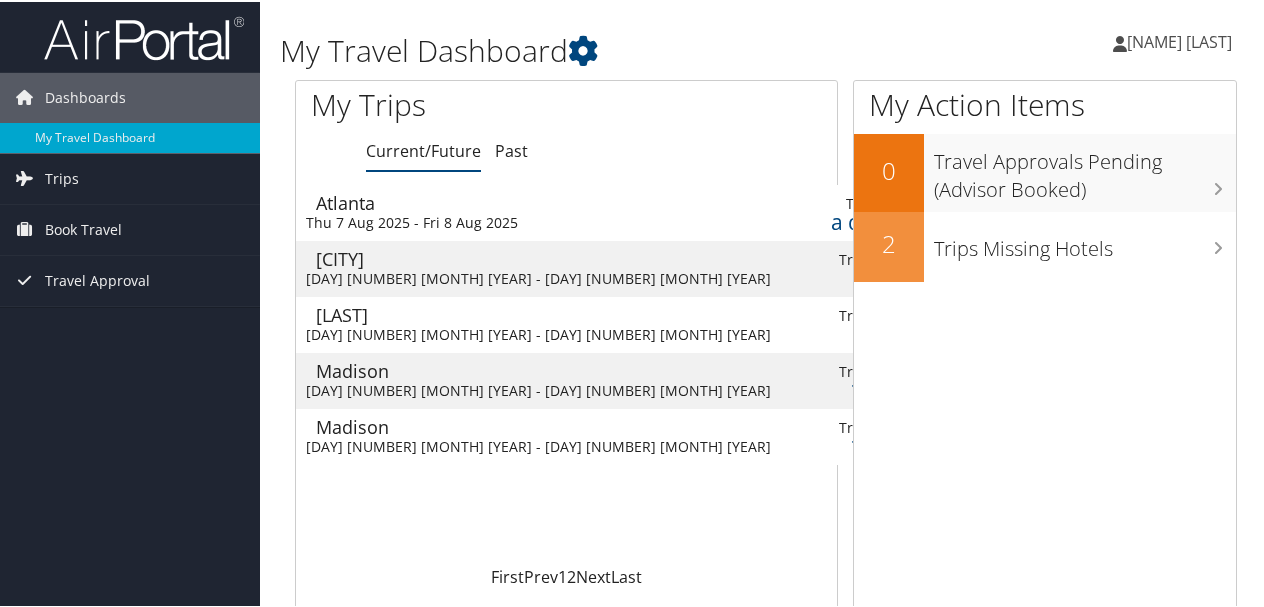 click on "[DAY] [DATE] [YEAR] - [DAY] [DATE] [YEAR]" at bounding box center (538, 445) 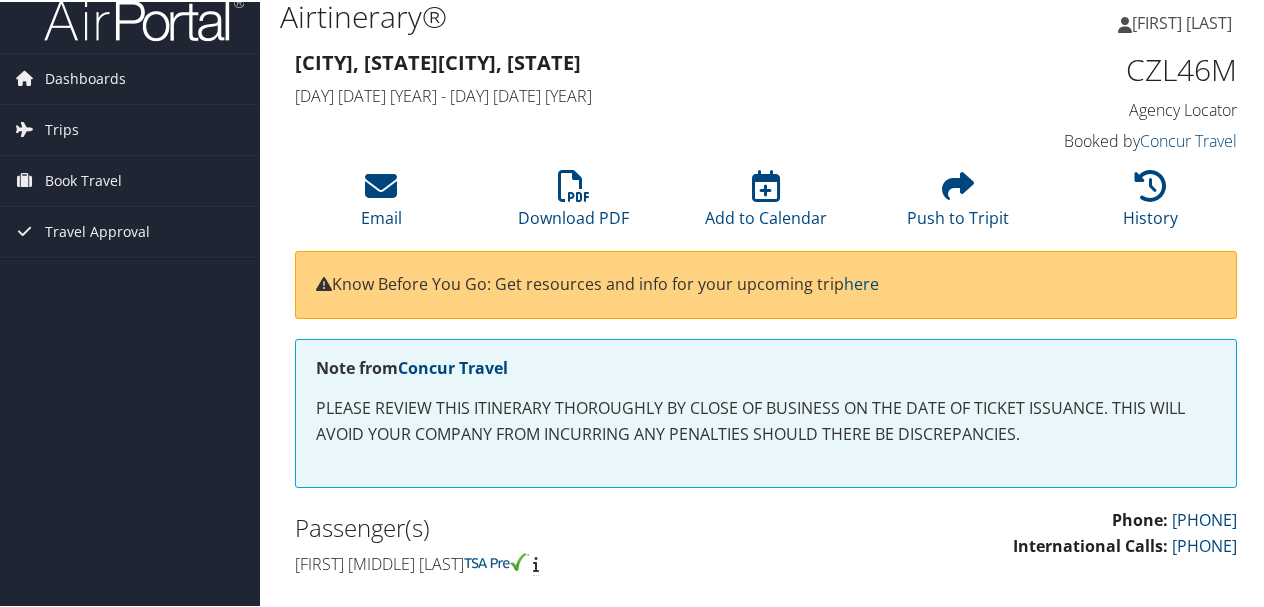 scroll, scrollTop: 0, scrollLeft: 0, axis: both 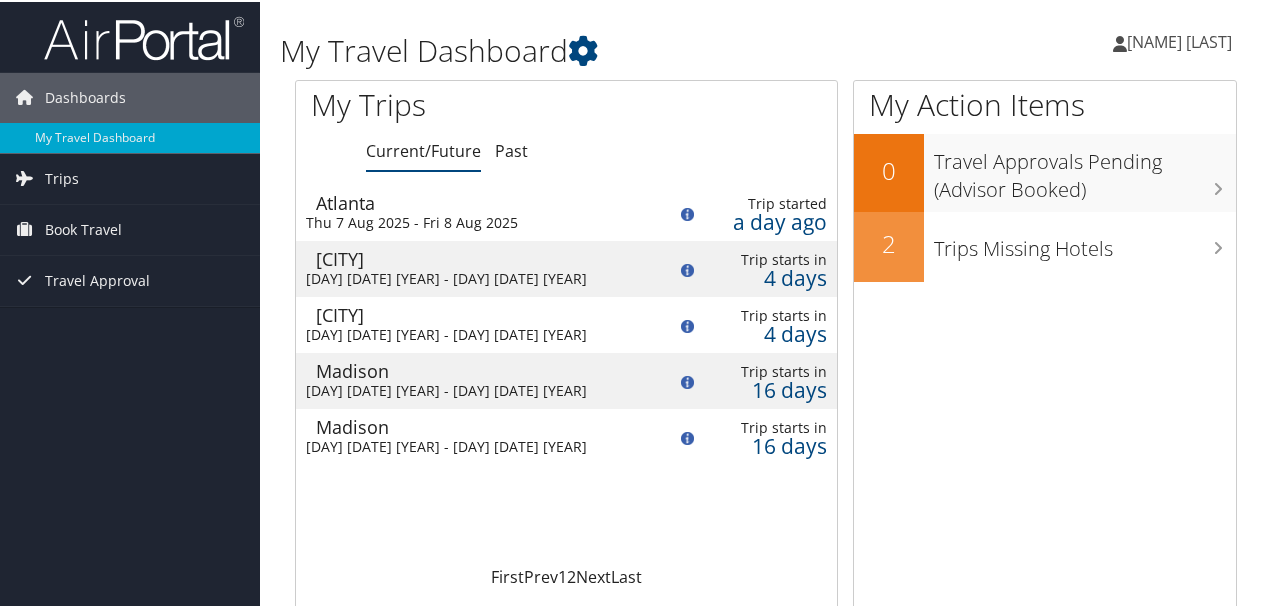 click on "Madison" at bounding box center (482, 369) 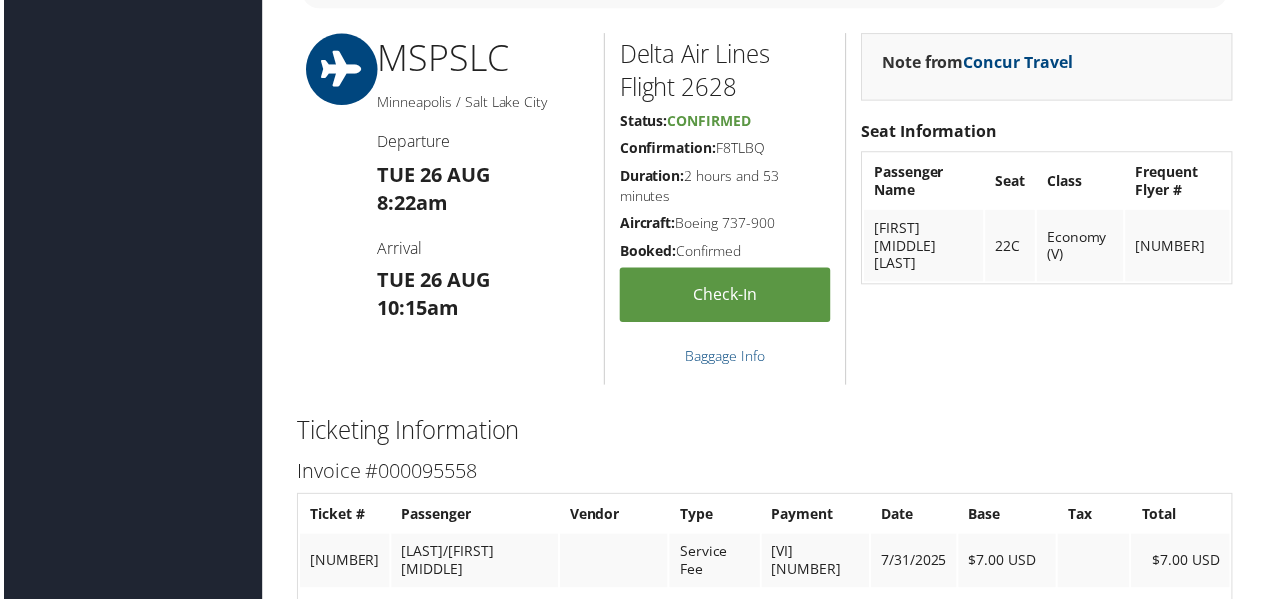 scroll, scrollTop: 1888, scrollLeft: 0, axis: vertical 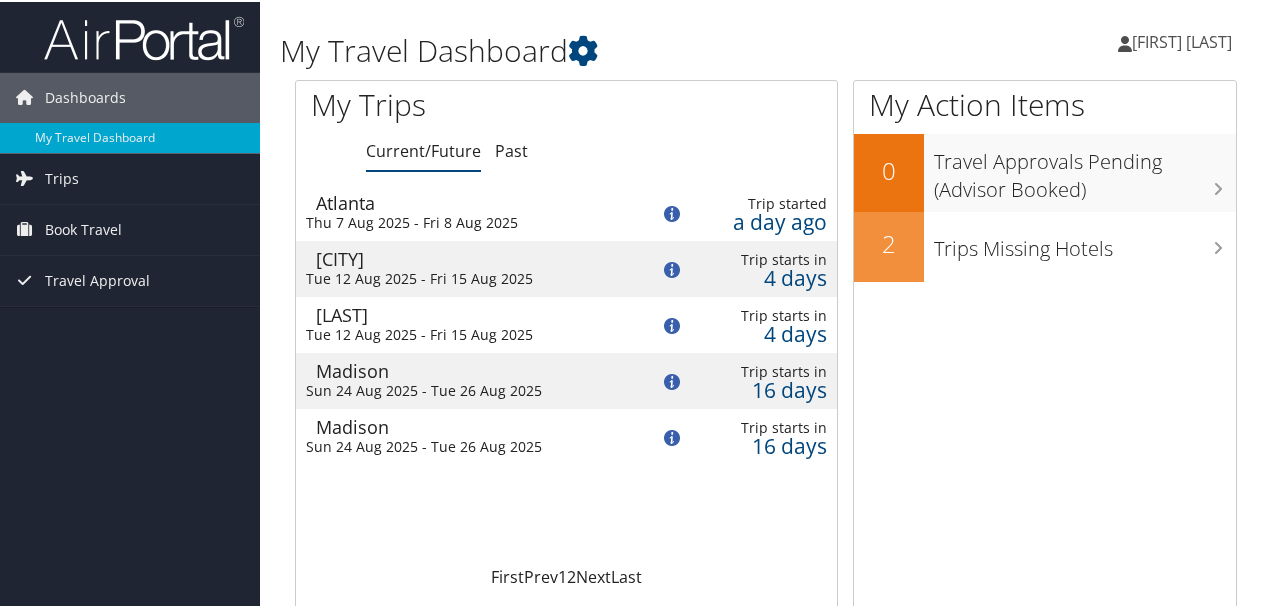 click on "Sun 24 Aug 2025 - Tue 26 Aug 2025" at bounding box center (462, 445) 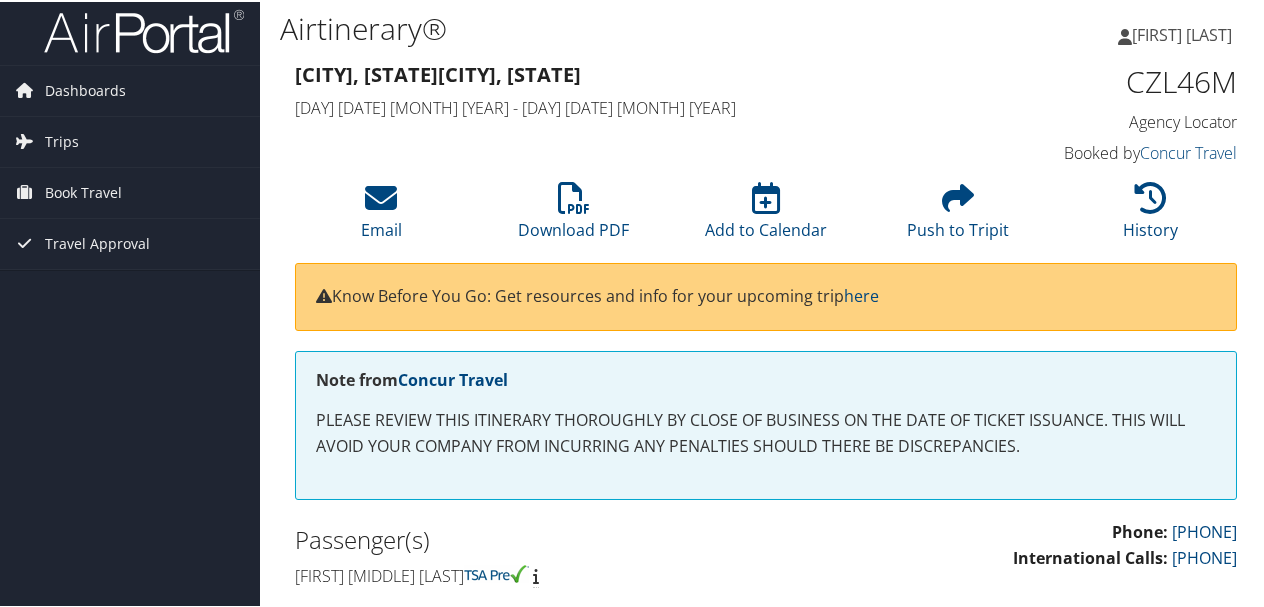 scroll, scrollTop: 0, scrollLeft: 0, axis: both 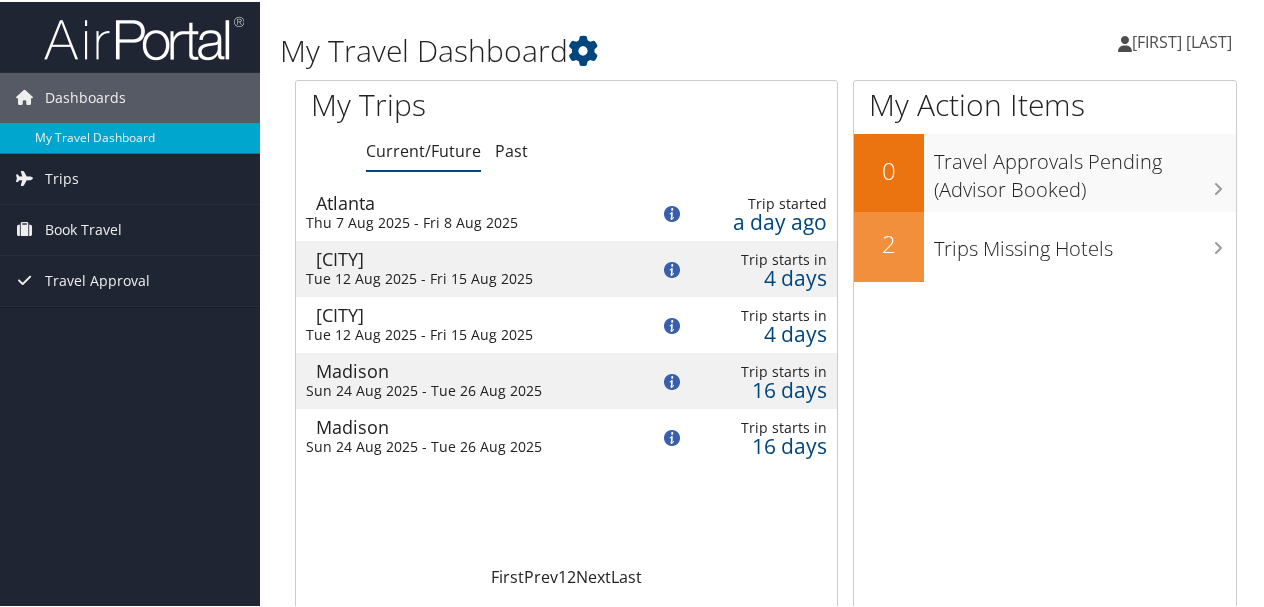 click on "[CITY]" at bounding box center [472, 313] 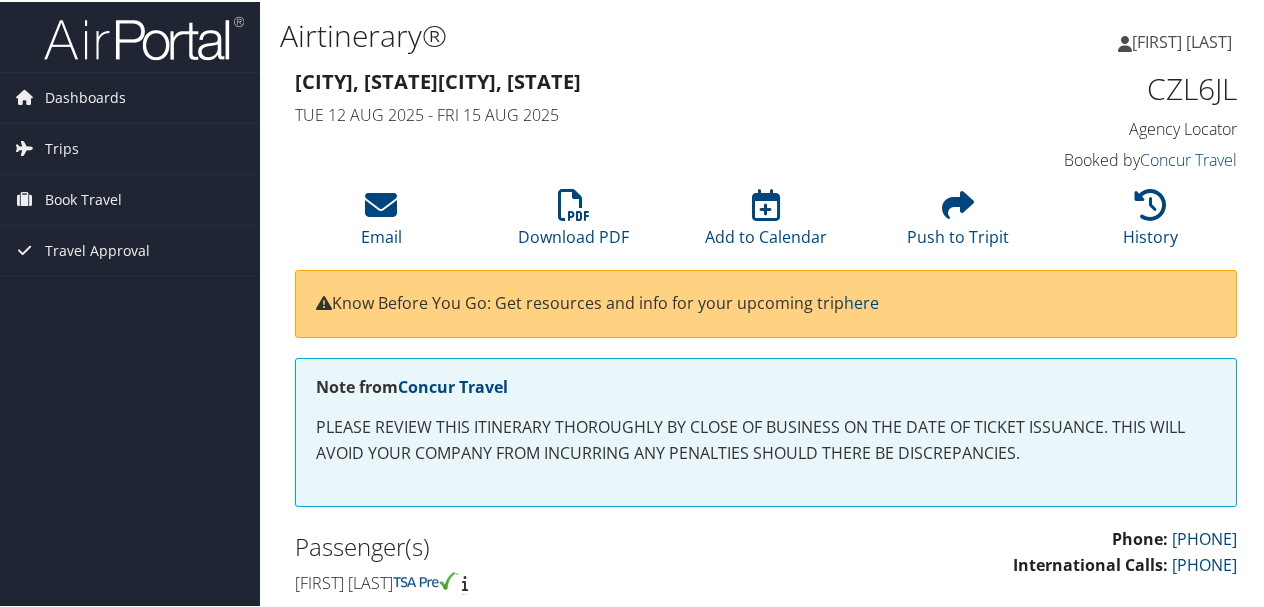 scroll, scrollTop: 0, scrollLeft: 0, axis: both 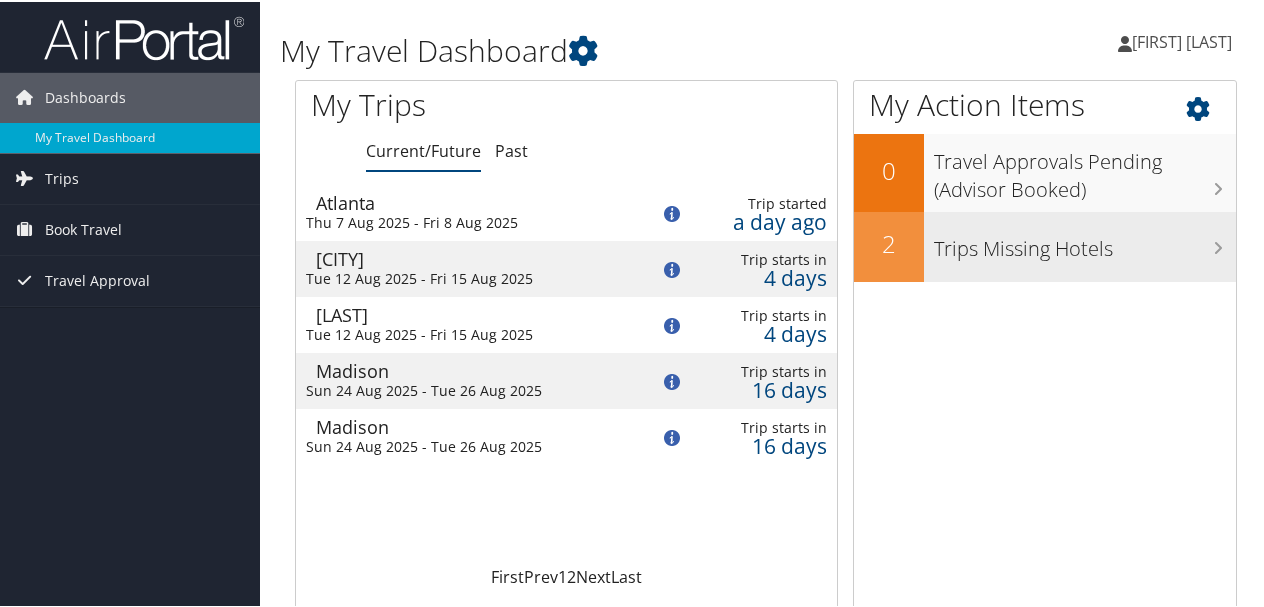 click on "Trips Missing Hotels" at bounding box center (1085, 242) 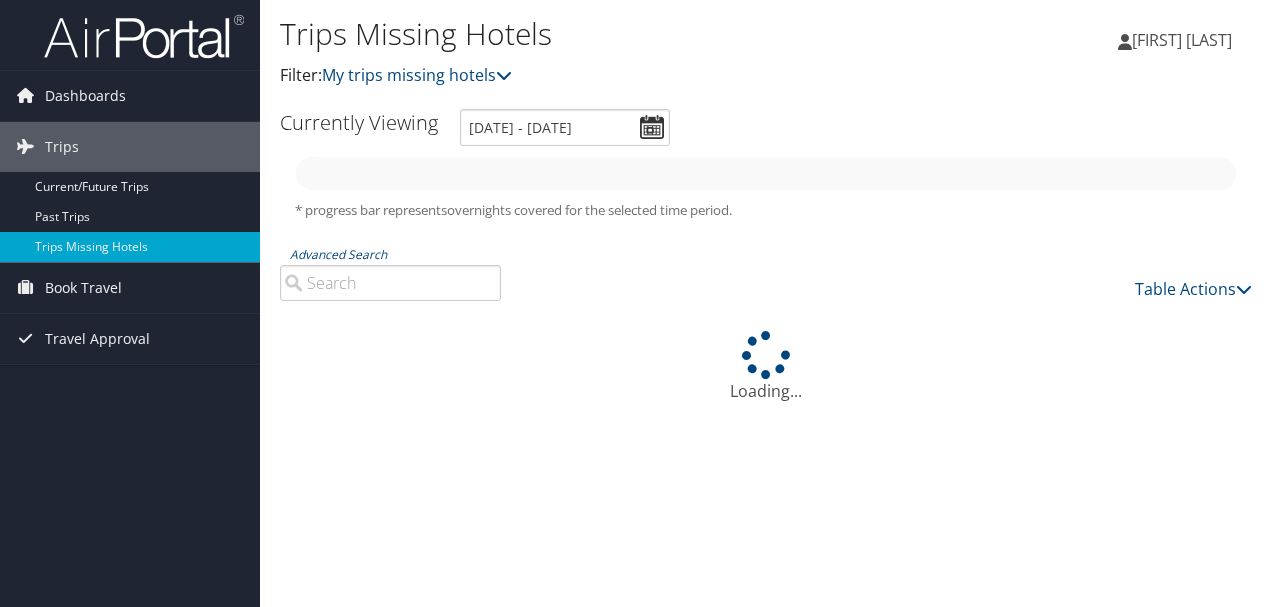 scroll, scrollTop: 0, scrollLeft: 0, axis: both 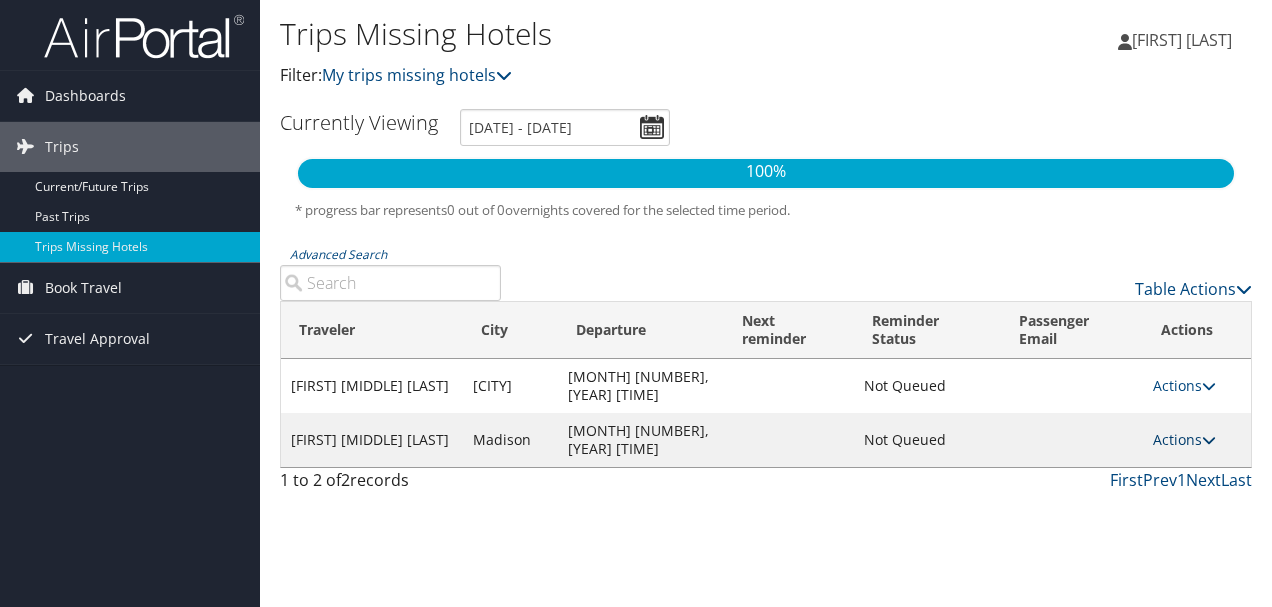 click at bounding box center (1209, 440) 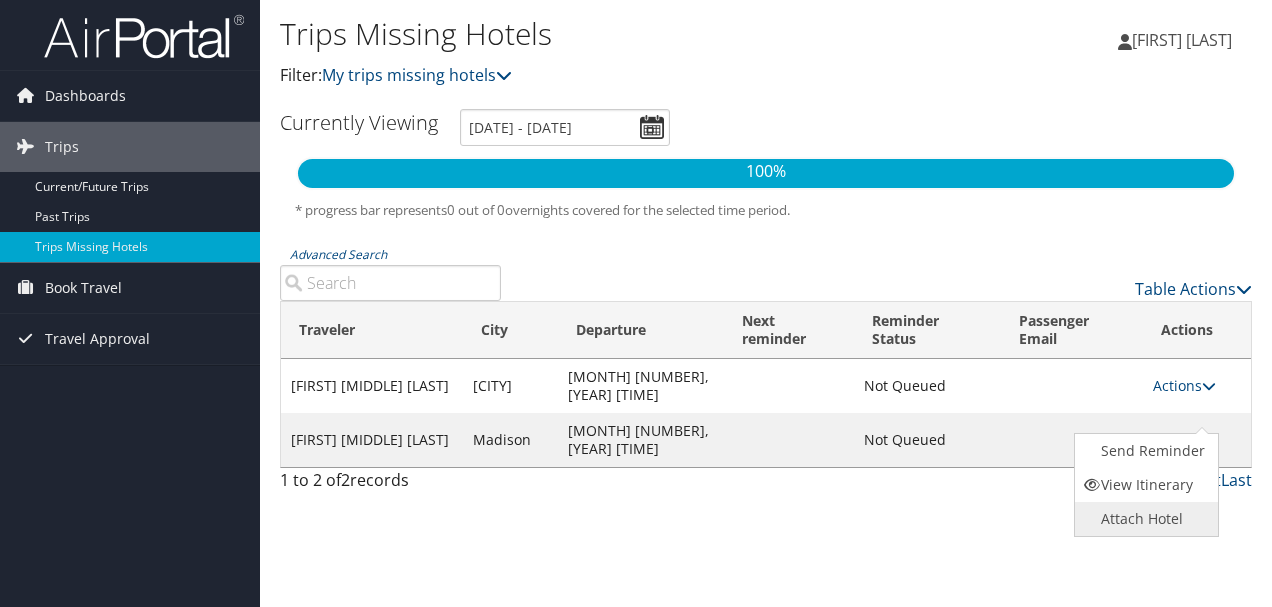 click on "Attach Hotel" at bounding box center [1144, 519] 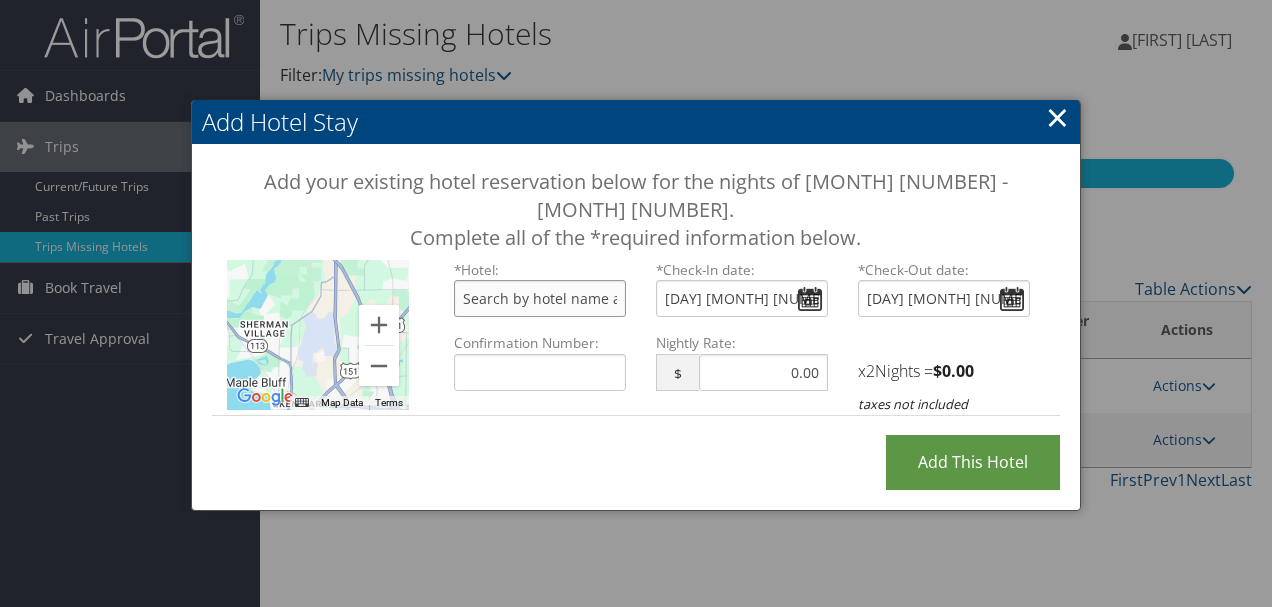 click at bounding box center [540, 298] 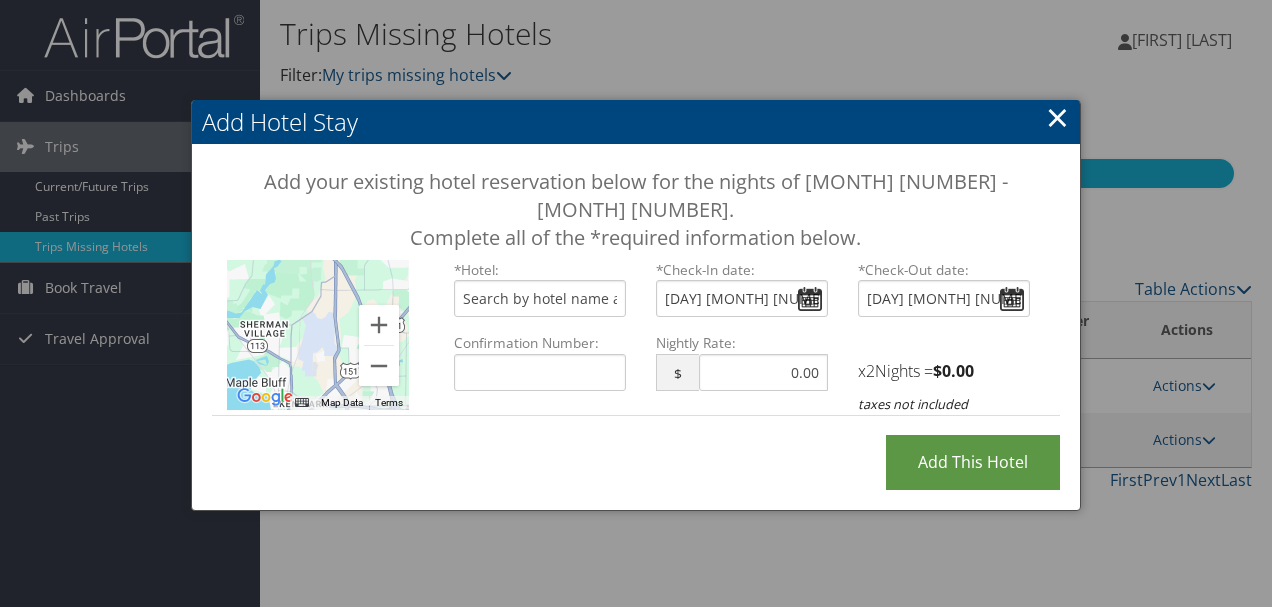 click on "×" at bounding box center (1057, 117) 